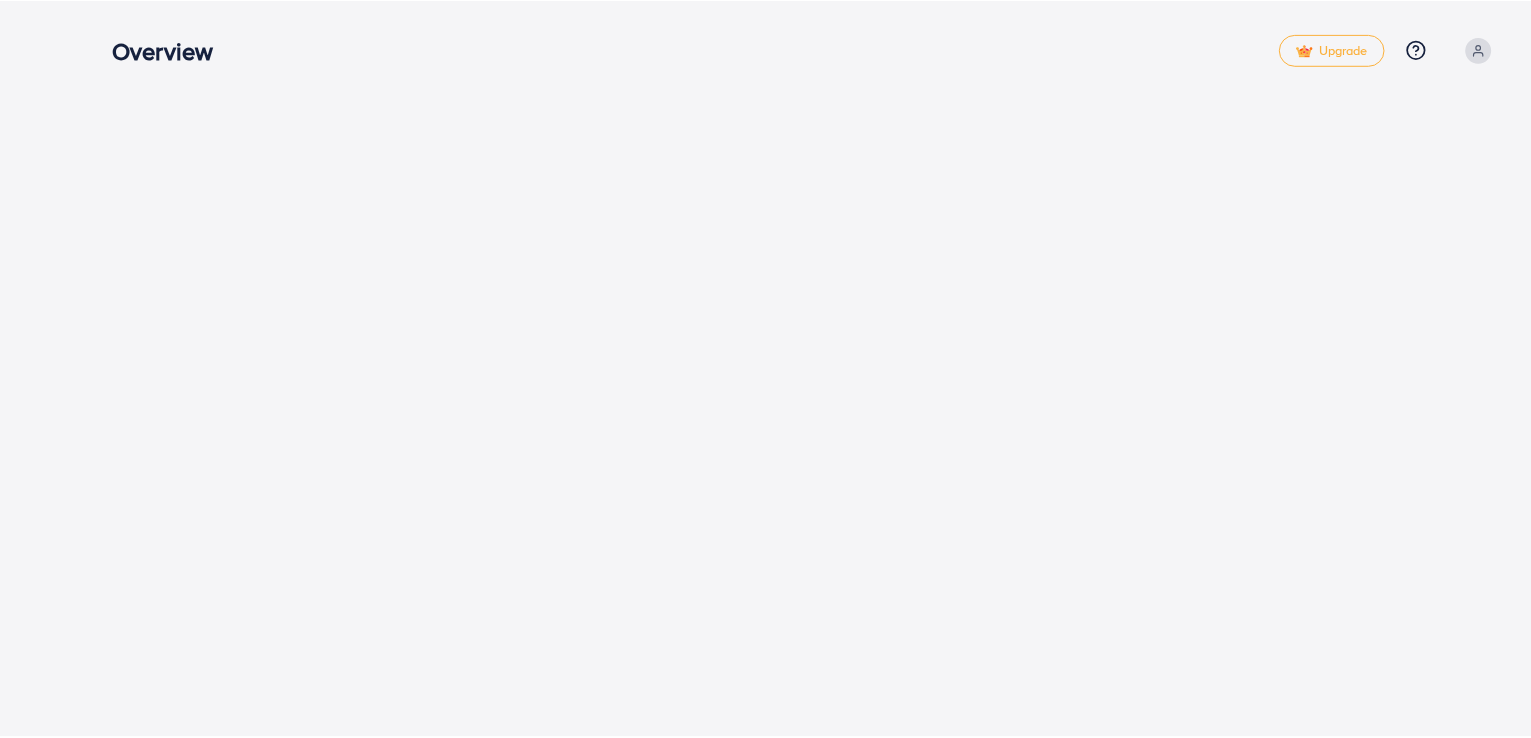 scroll, scrollTop: 0, scrollLeft: 0, axis: both 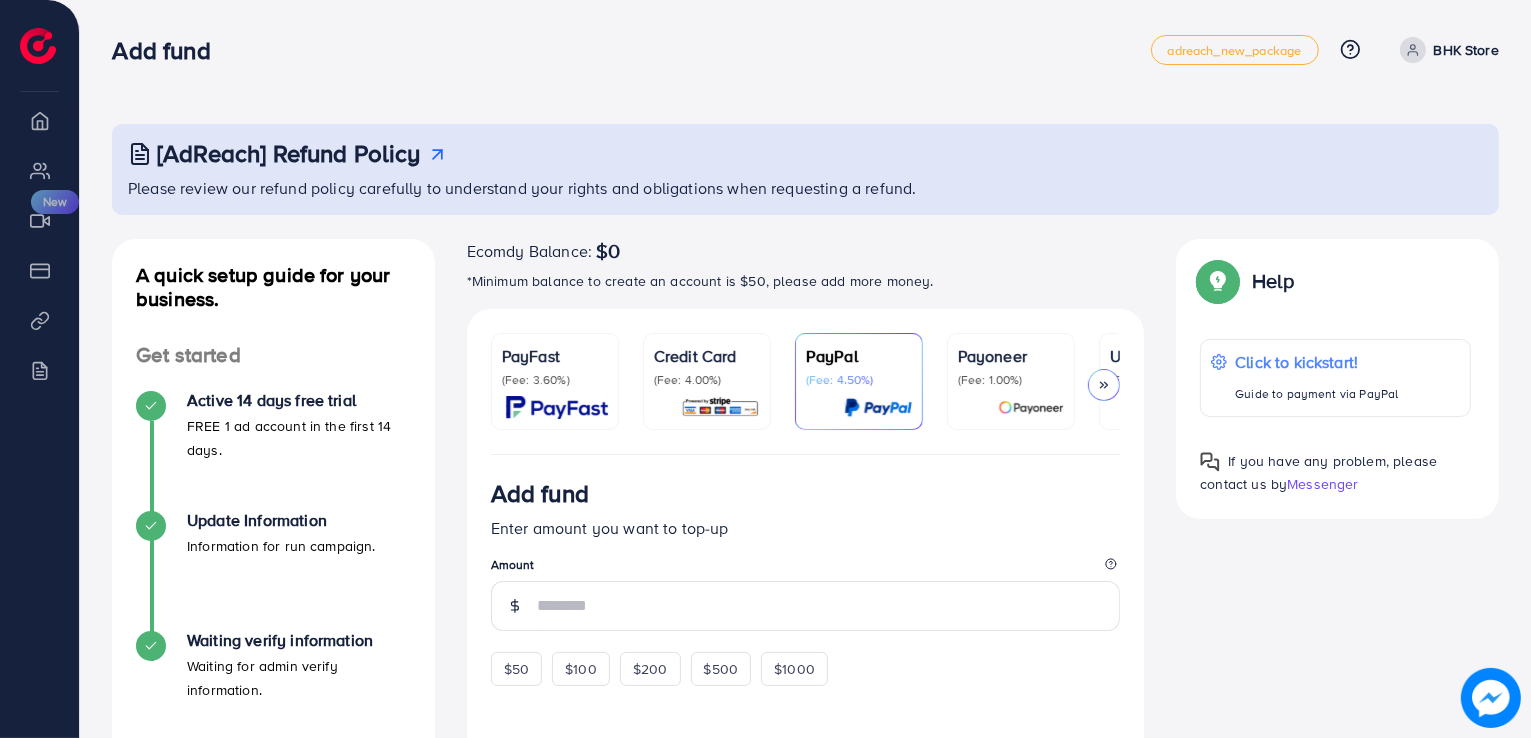 click 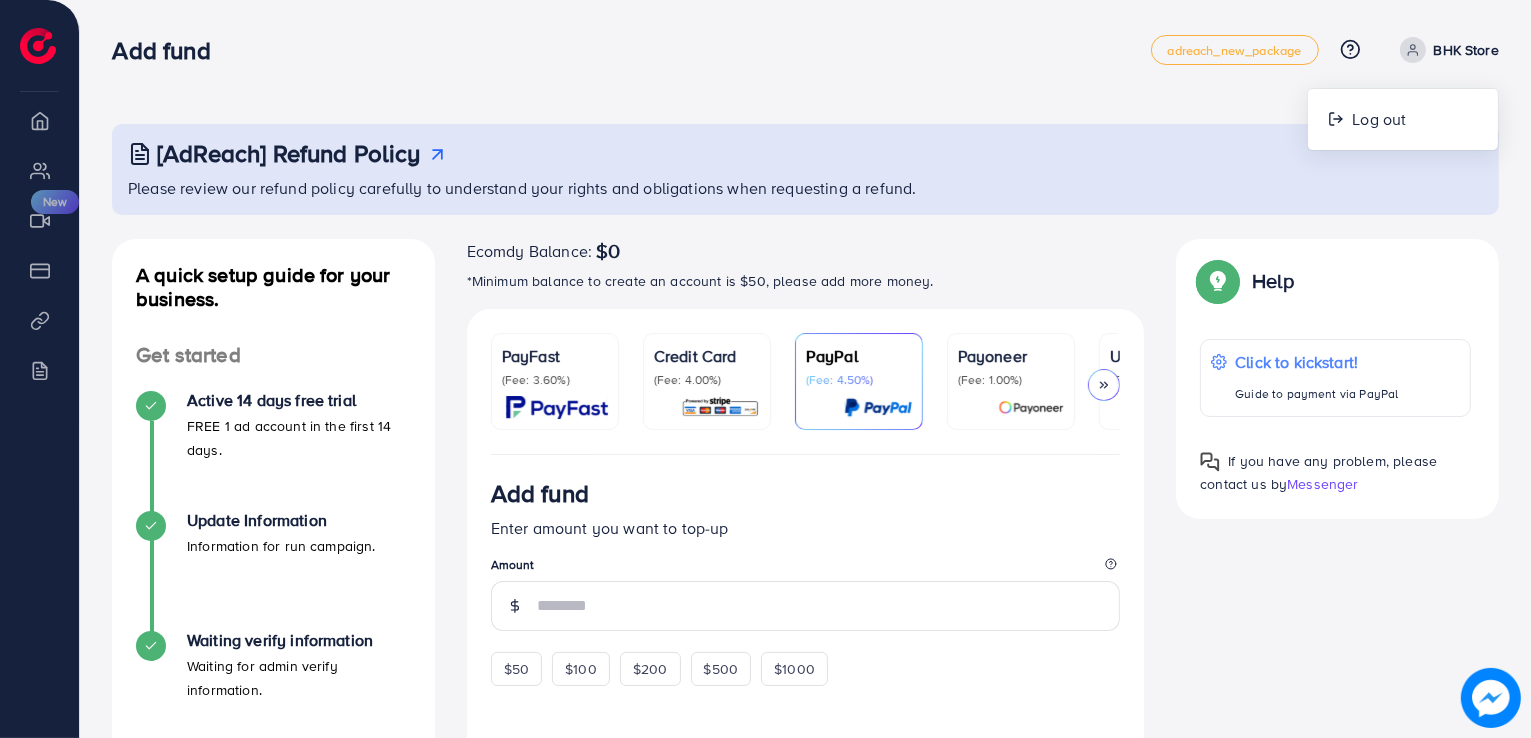 click at bounding box center (38, 46) 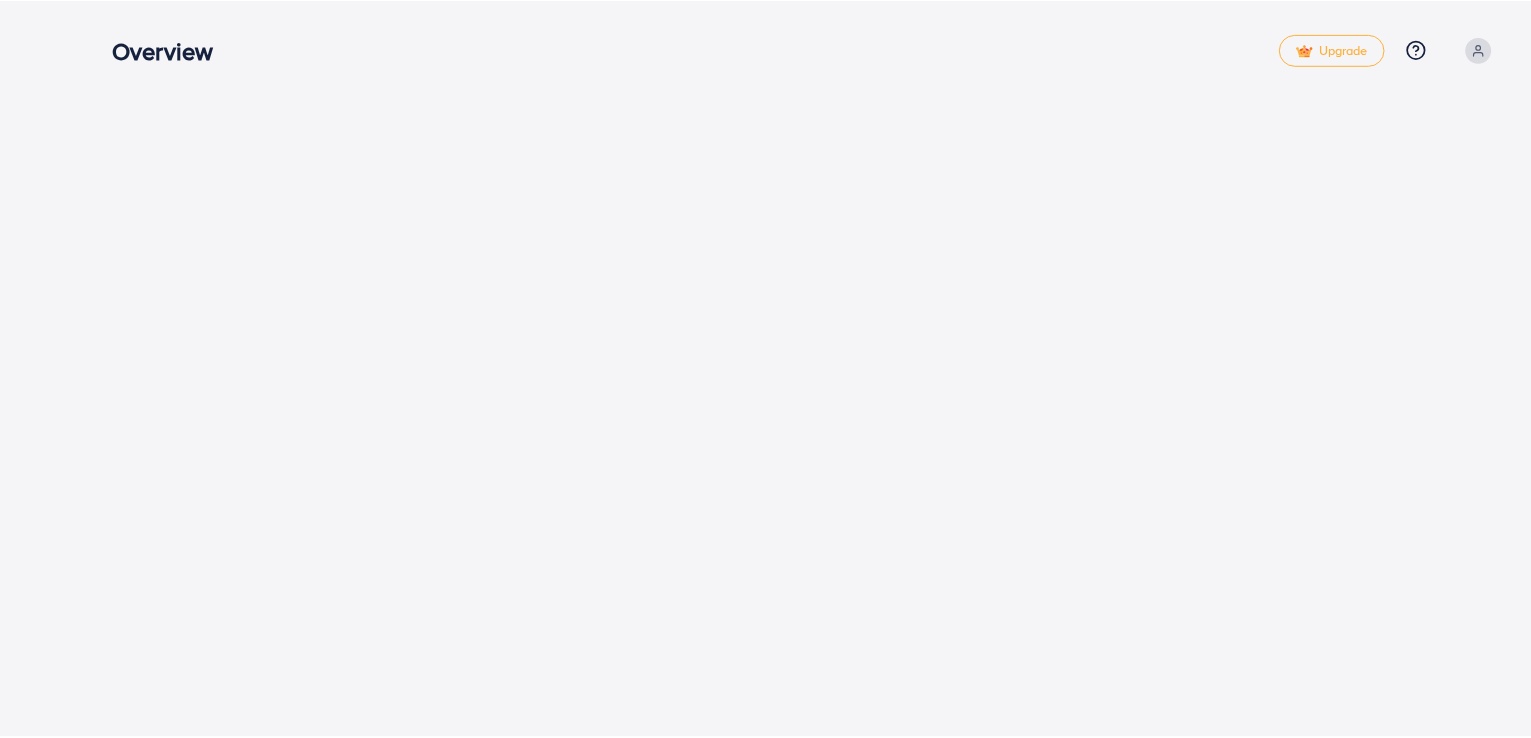 scroll, scrollTop: 0, scrollLeft: 0, axis: both 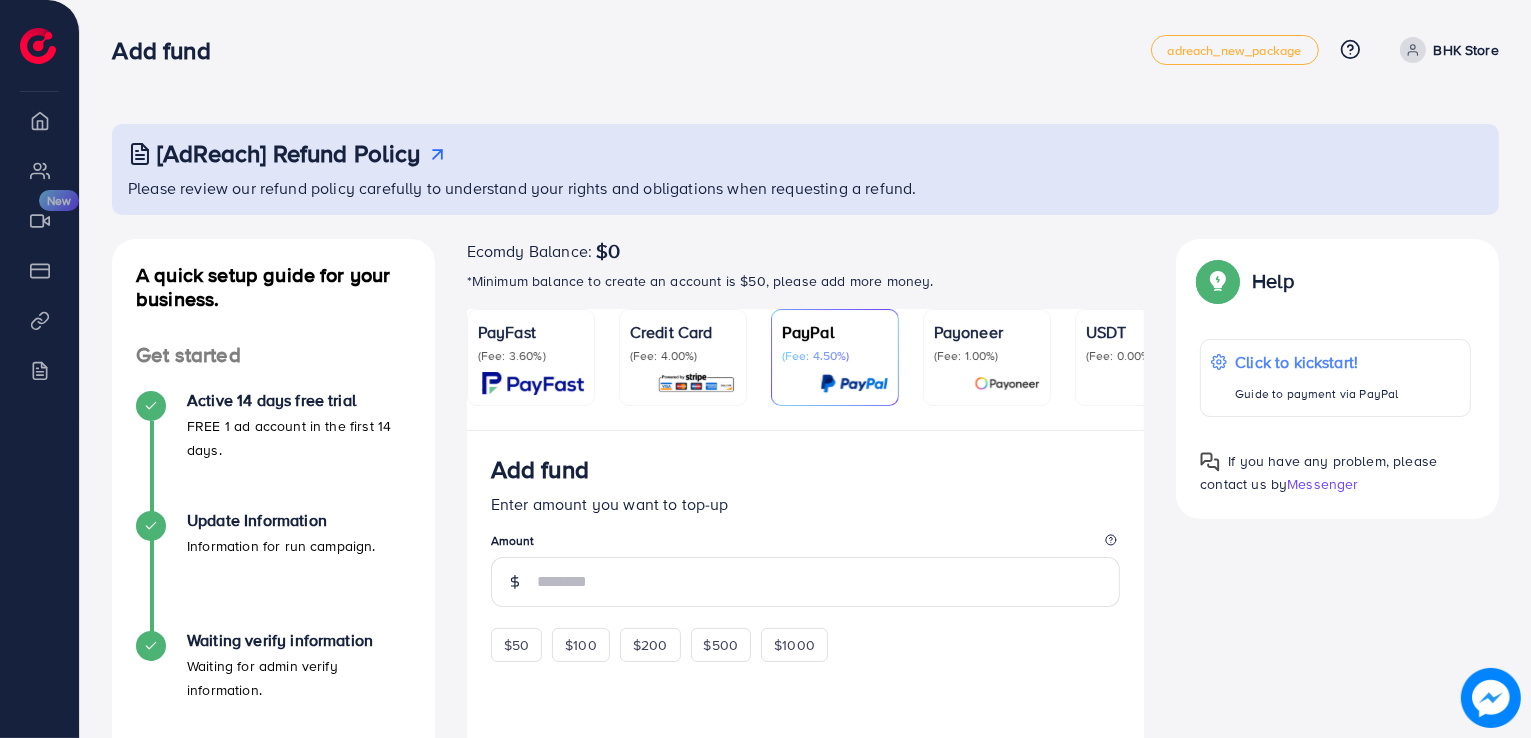 click on "Add fund   adreach_new_package  Help Center Contact Support Plans and Pricing Term and policy About Us  BHK Store  Log out" at bounding box center (805, 50) 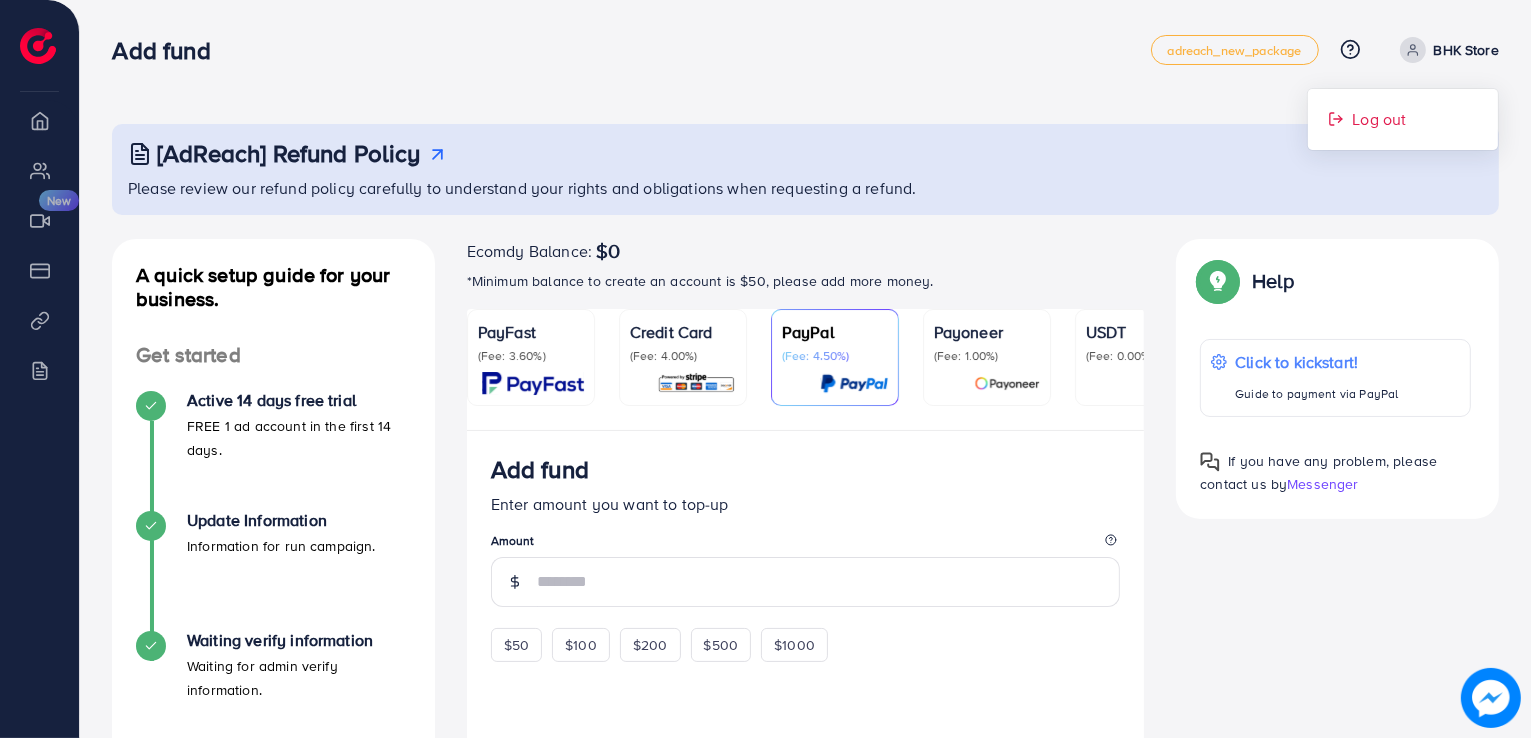 click on "Log out" at bounding box center (1379, 119) 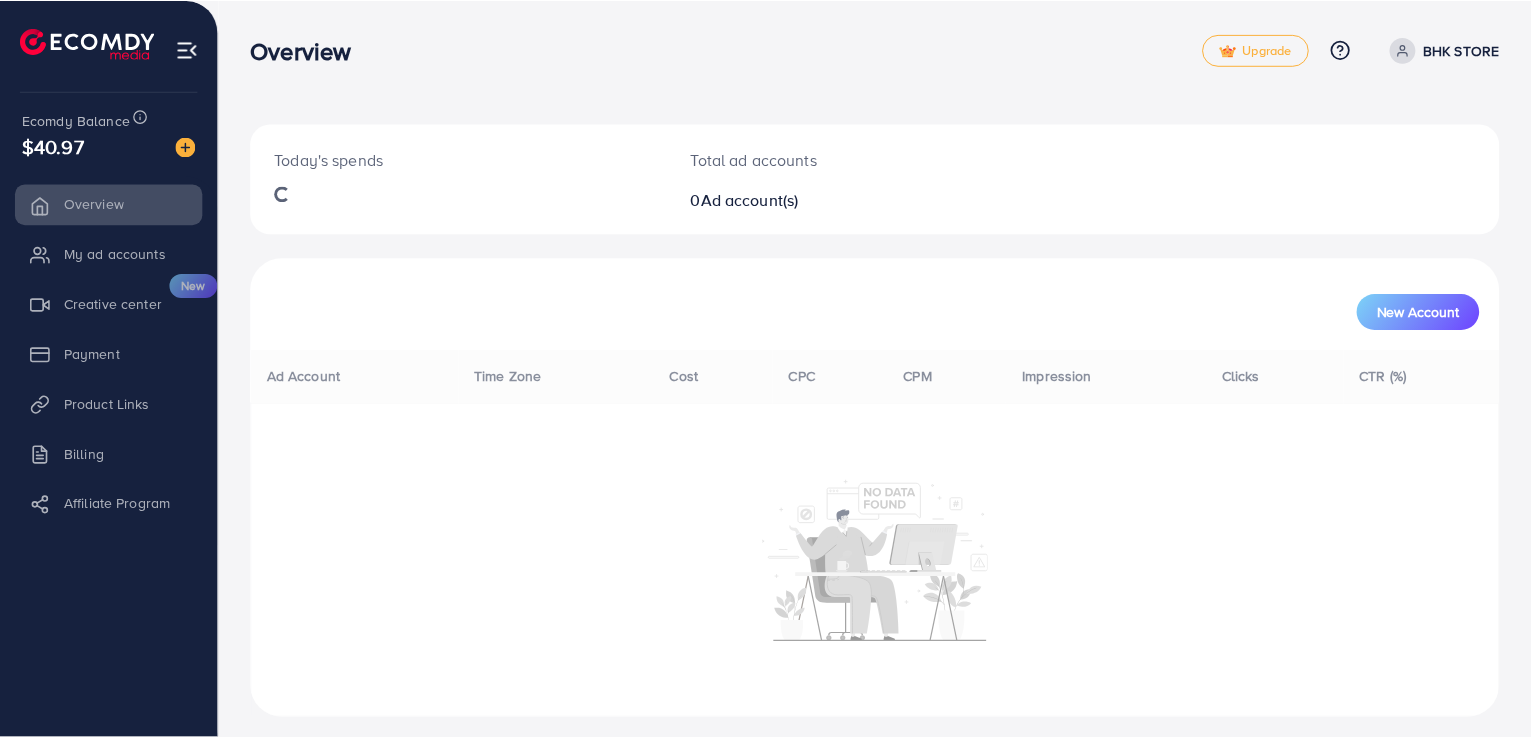scroll, scrollTop: 0, scrollLeft: 0, axis: both 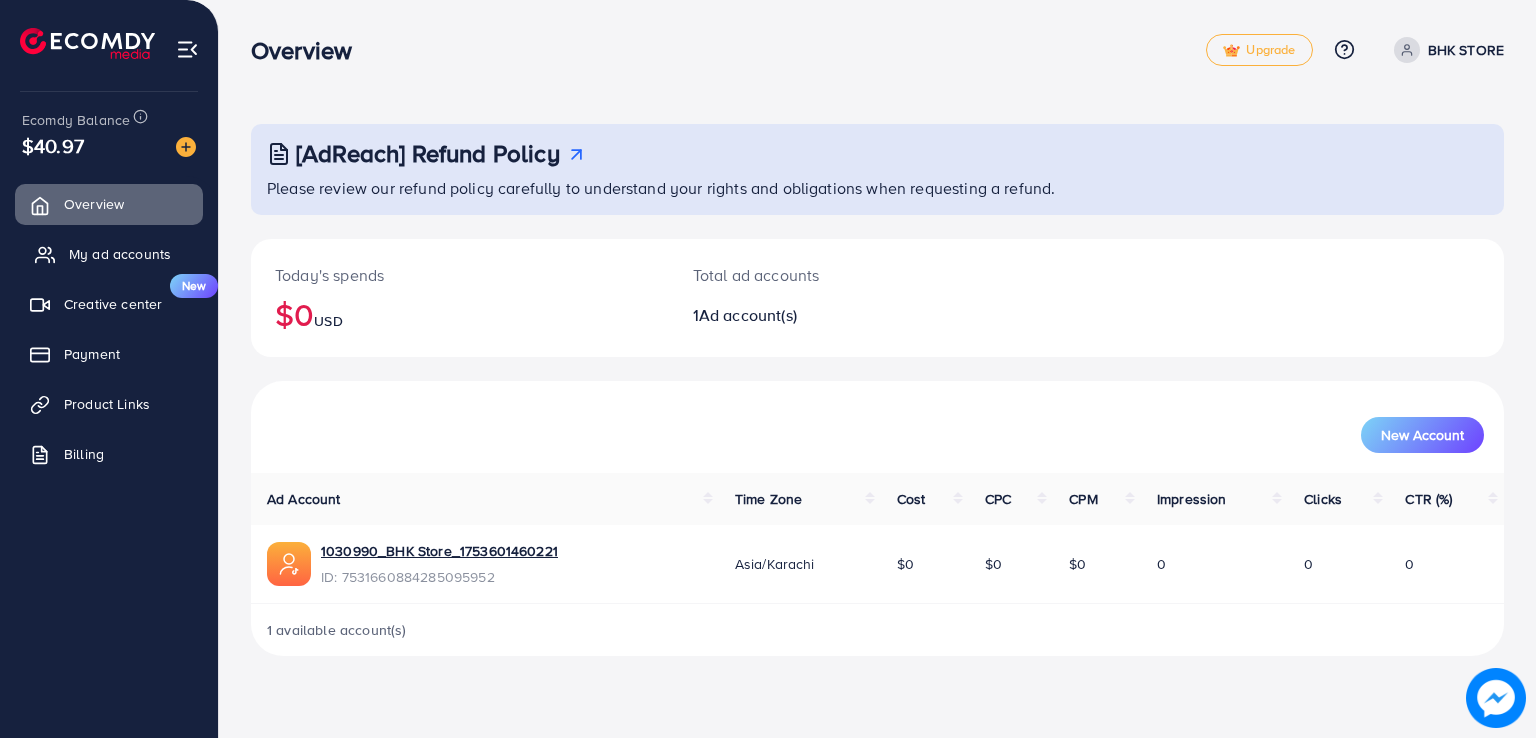 click on "My ad accounts" at bounding box center [120, 254] 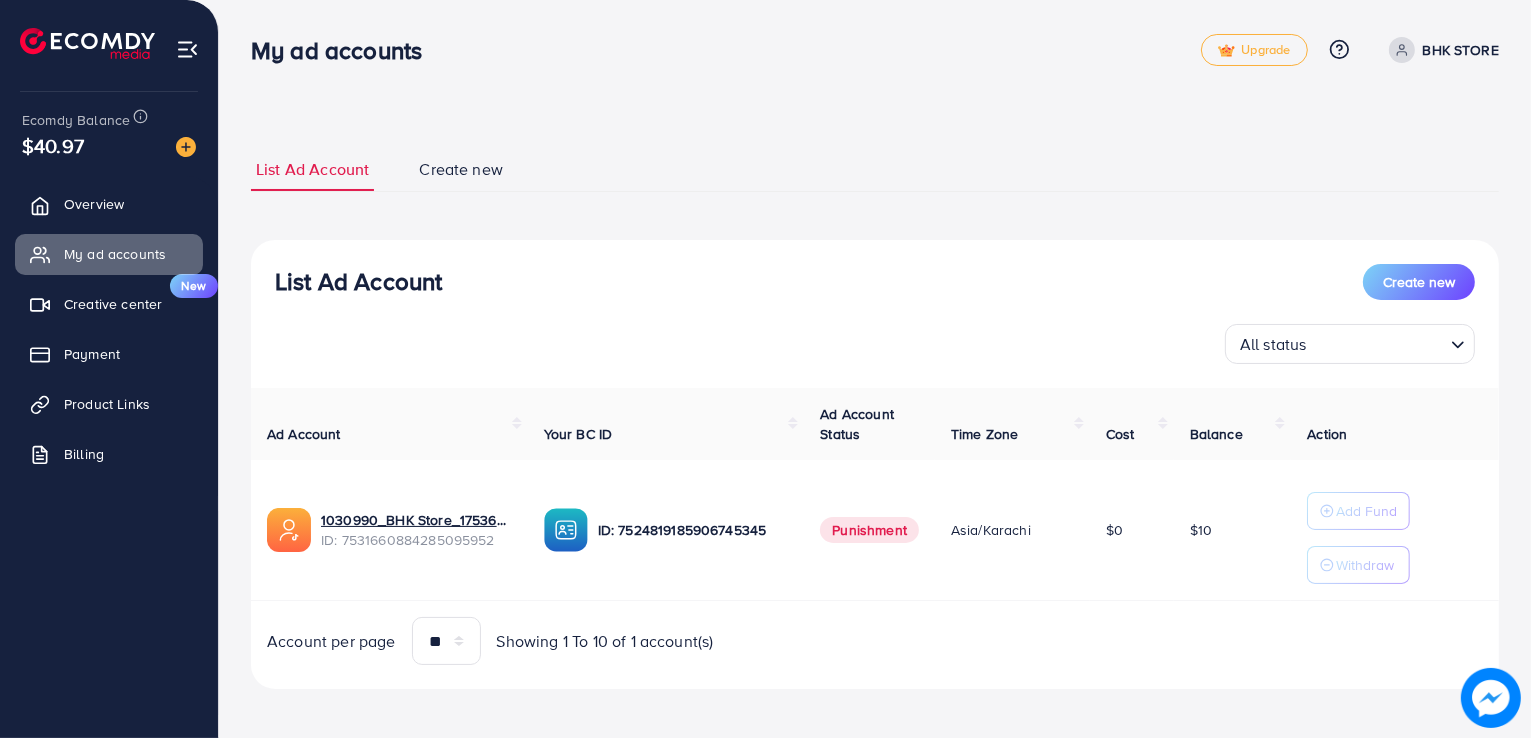 click at bounding box center [1402, 50] 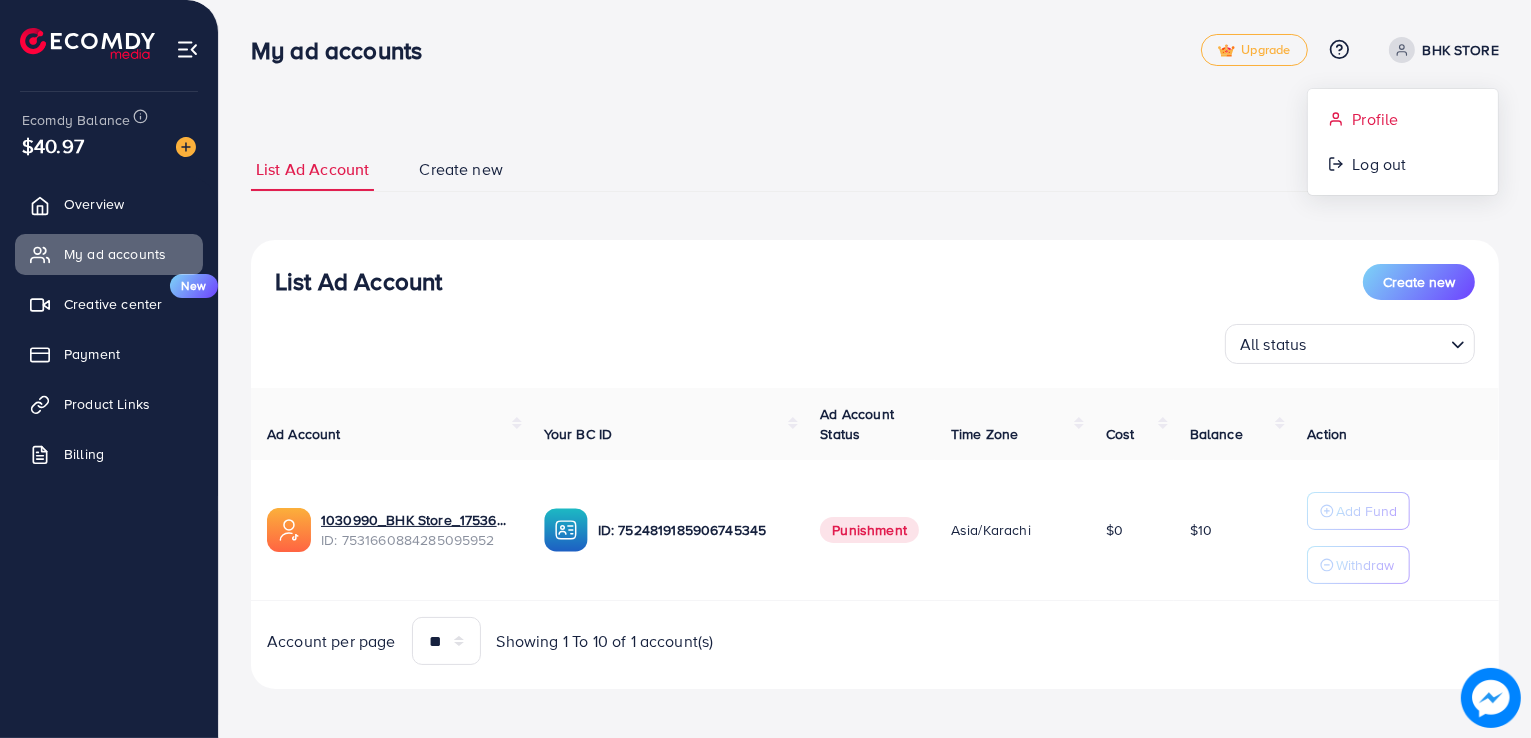 click on "Profile" at bounding box center [1375, 119] 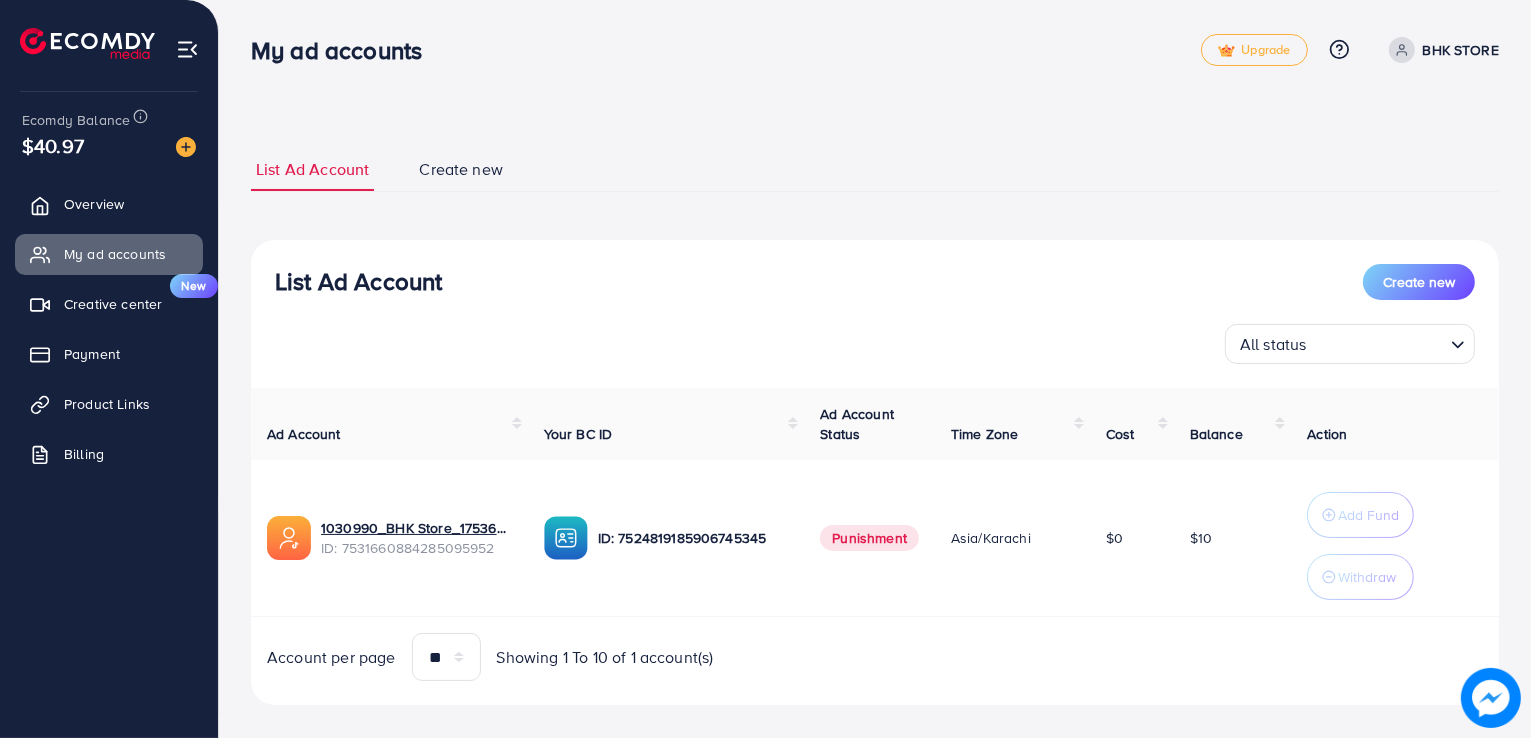 select on "********" 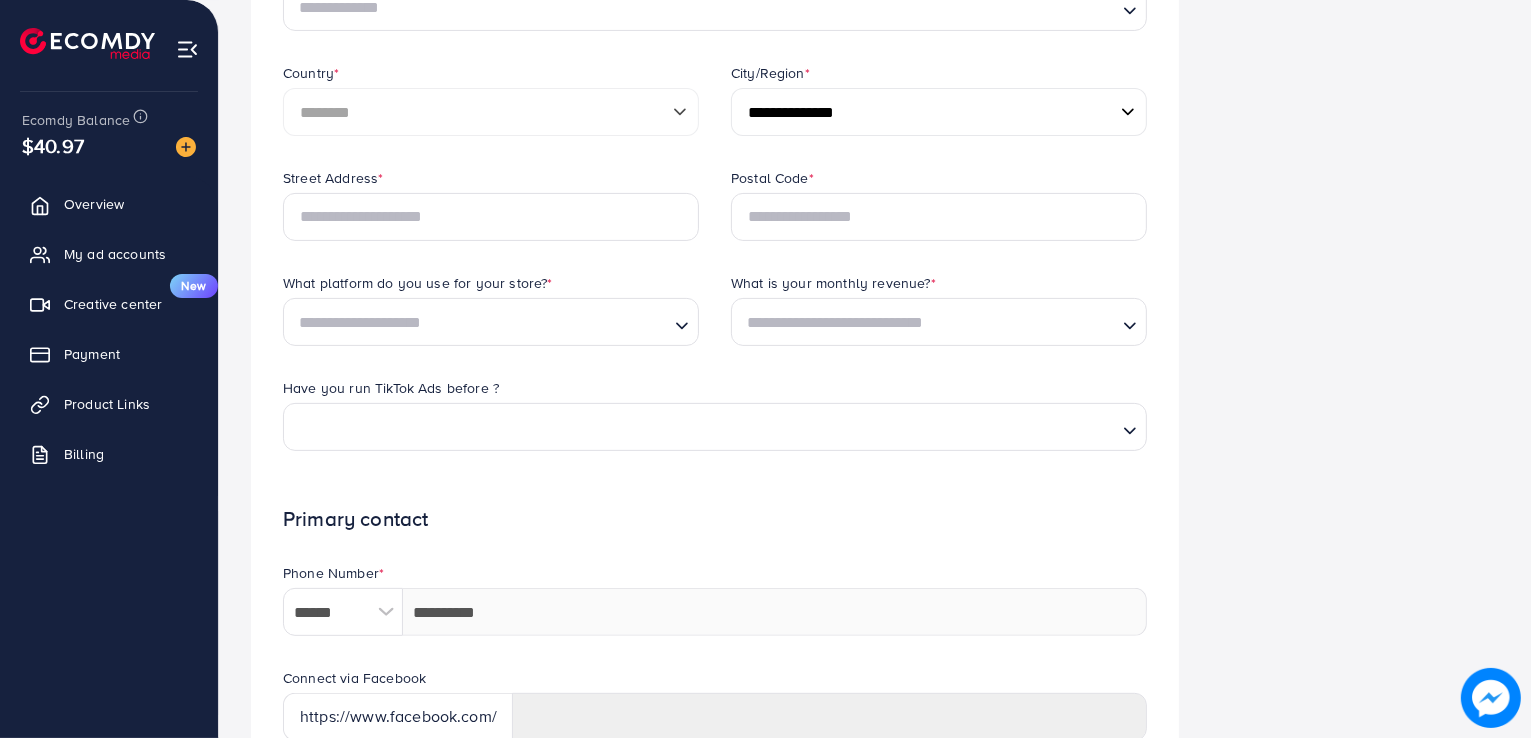 scroll, scrollTop: 0, scrollLeft: 0, axis: both 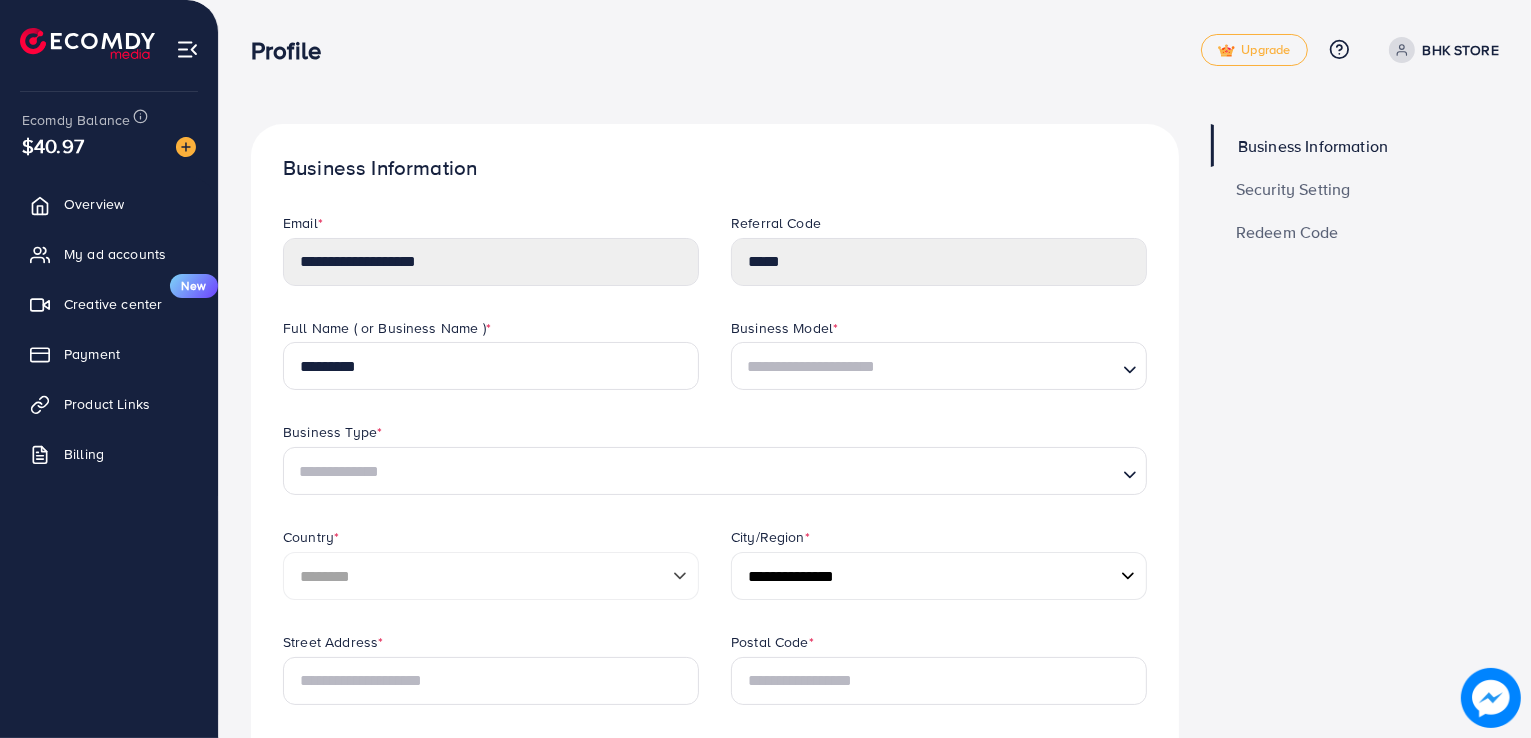 click at bounding box center (187, 49) 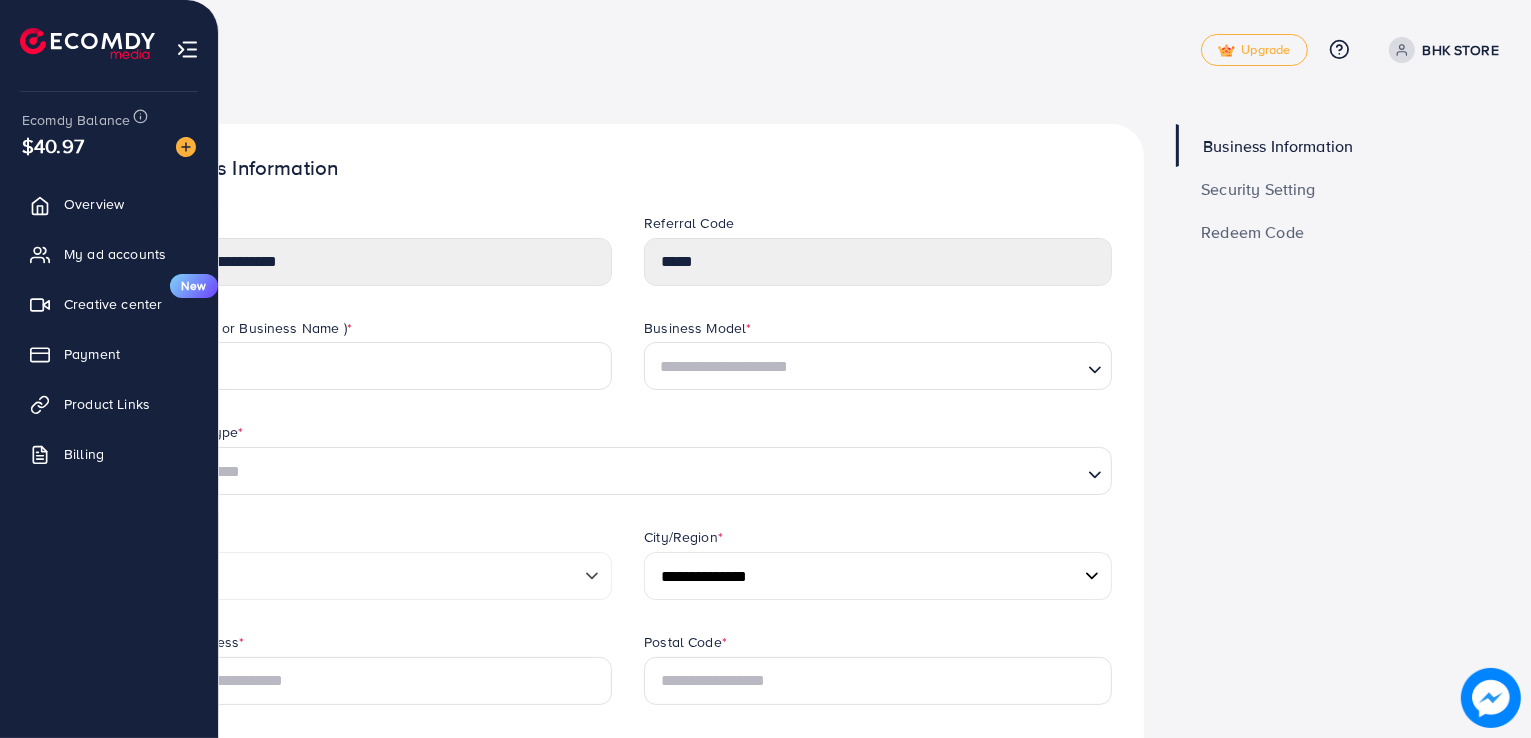 click at bounding box center [187, 49] 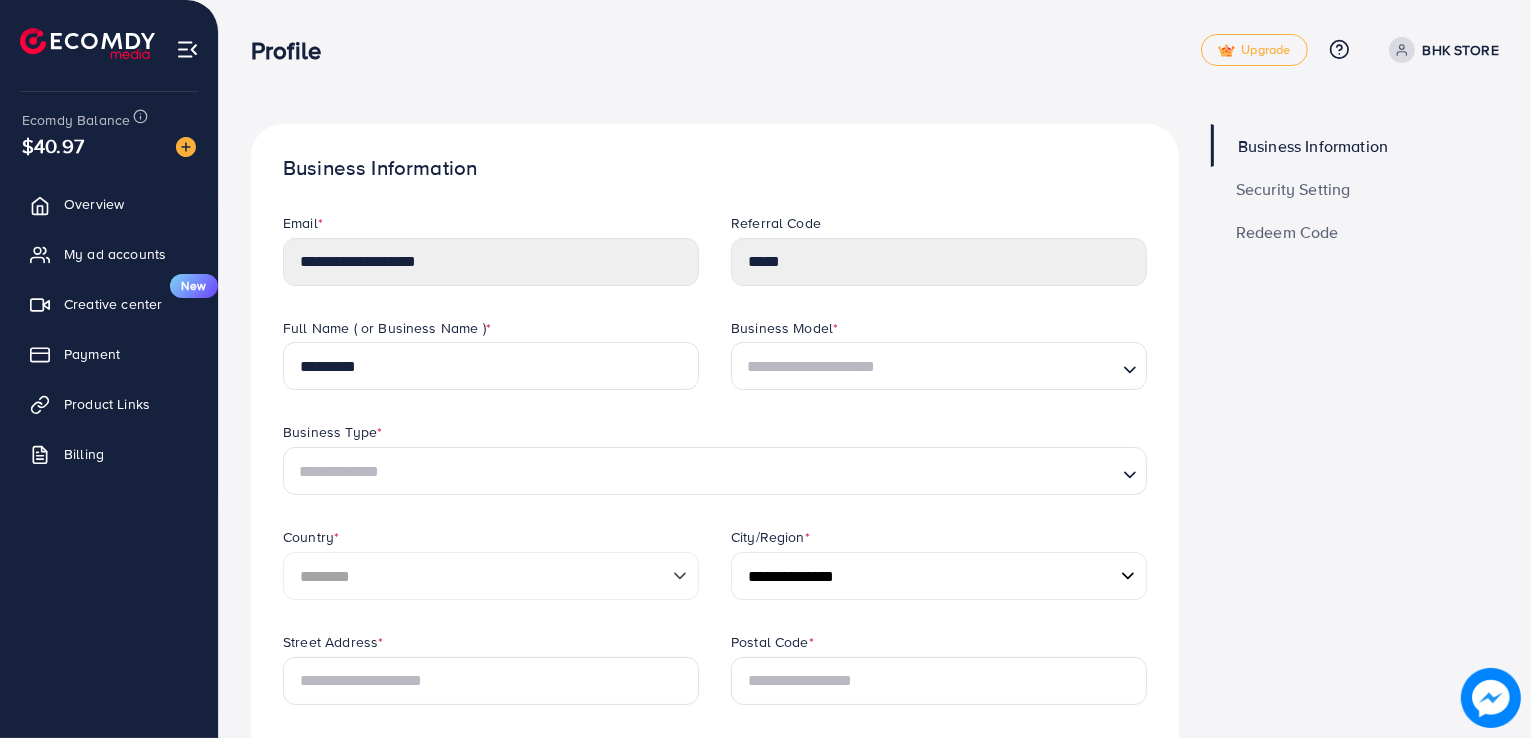click on "**********" at bounding box center (875, 789) 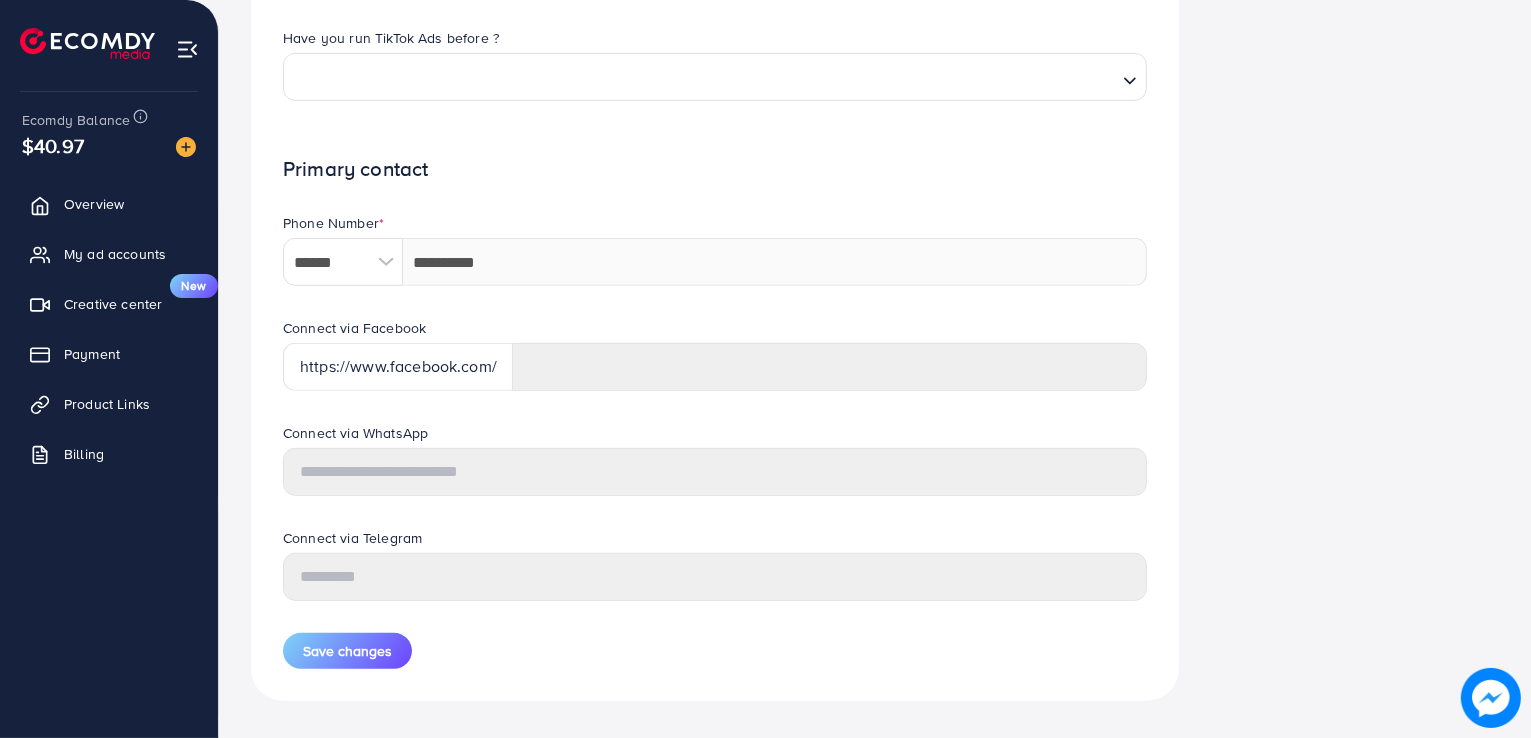 scroll, scrollTop: 841, scrollLeft: 0, axis: vertical 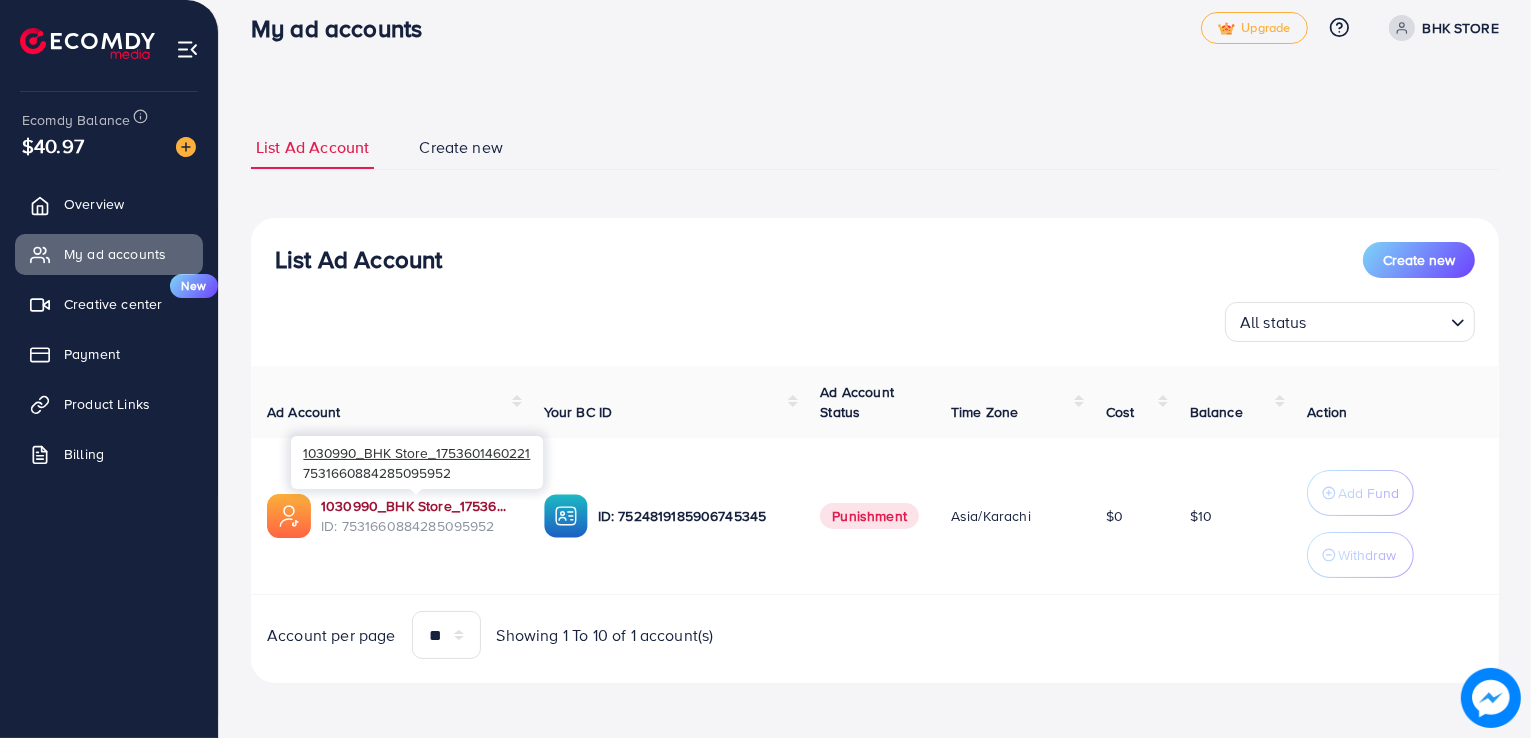 click on "1030990_BHK Store_1753601460221" at bounding box center (416, 506) 